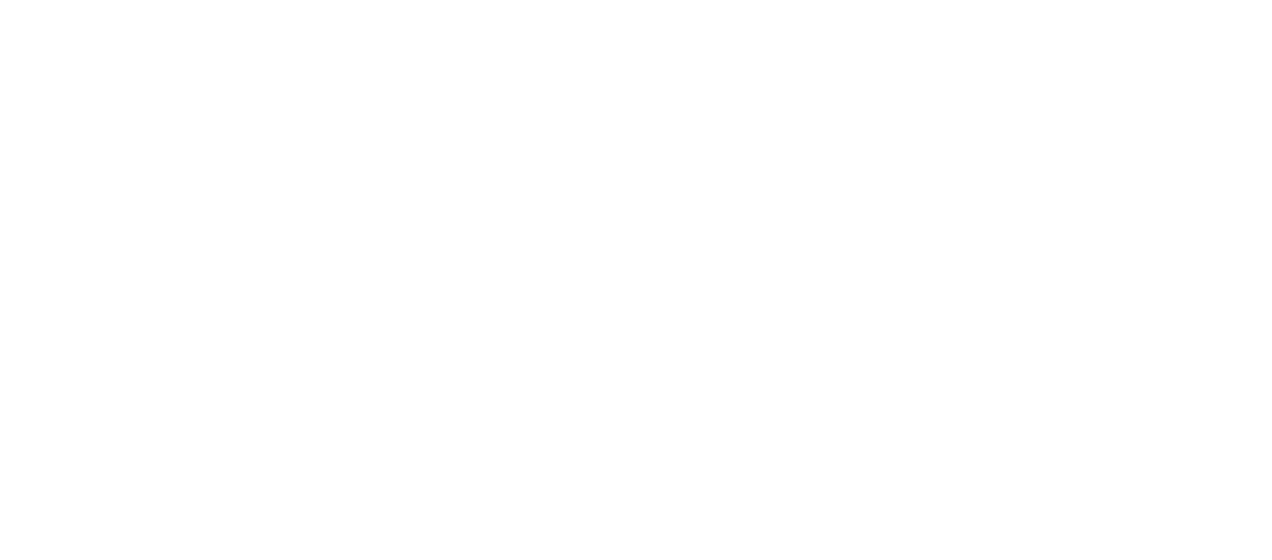 scroll, scrollTop: 0, scrollLeft: 0, axis: both 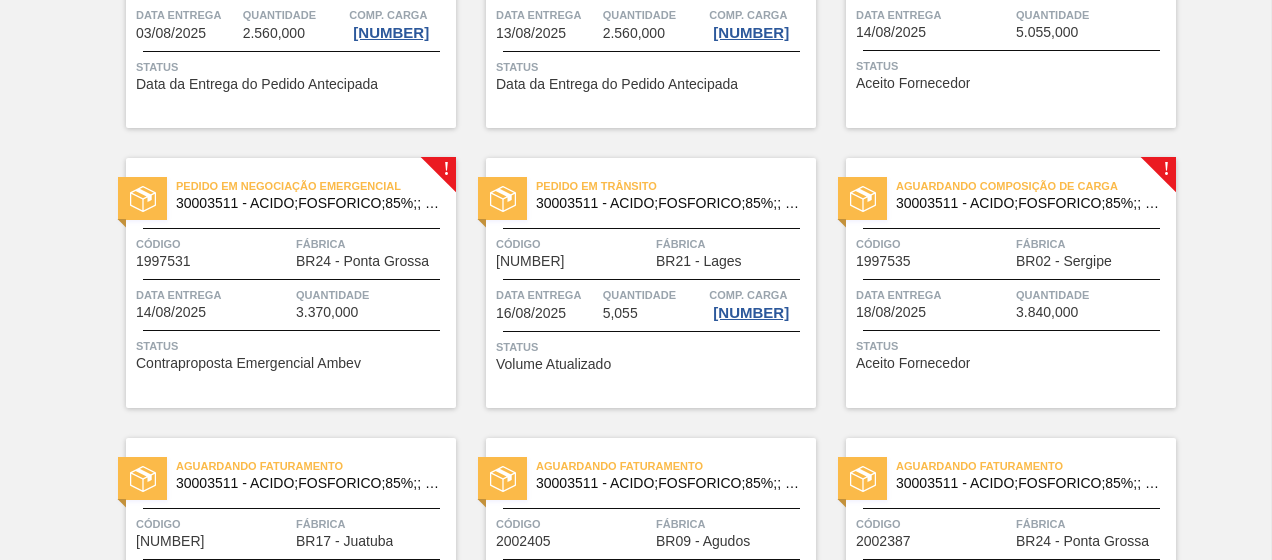 click on "Aguardando Composição de Carga" at bounding box center (1036, 186) 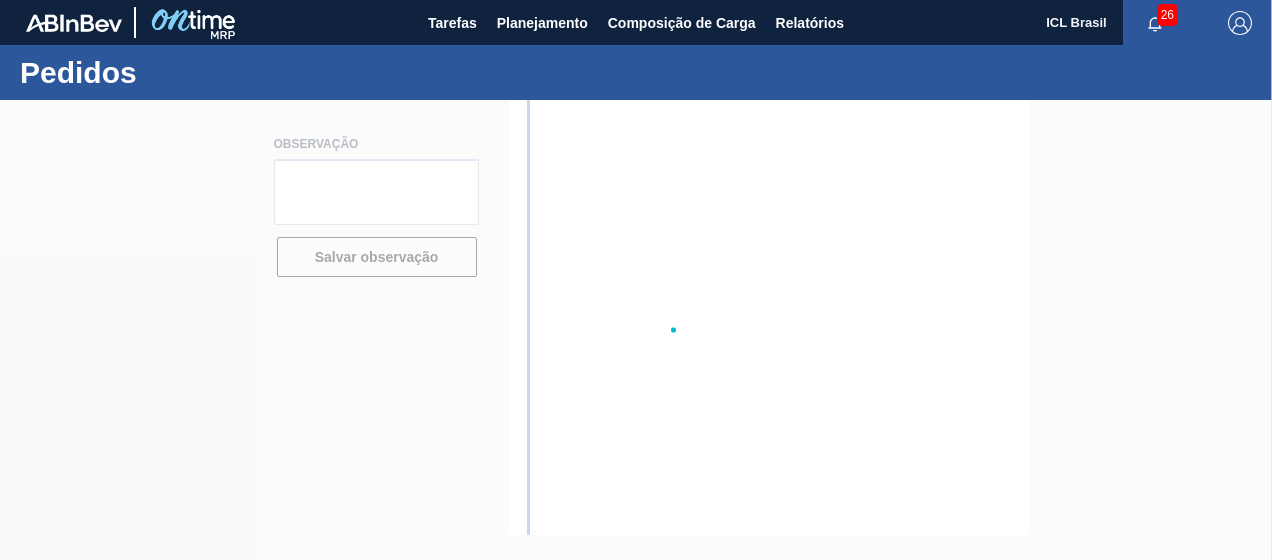 scroll, scrollTop: 0, scrollLeft: 0, axis: both 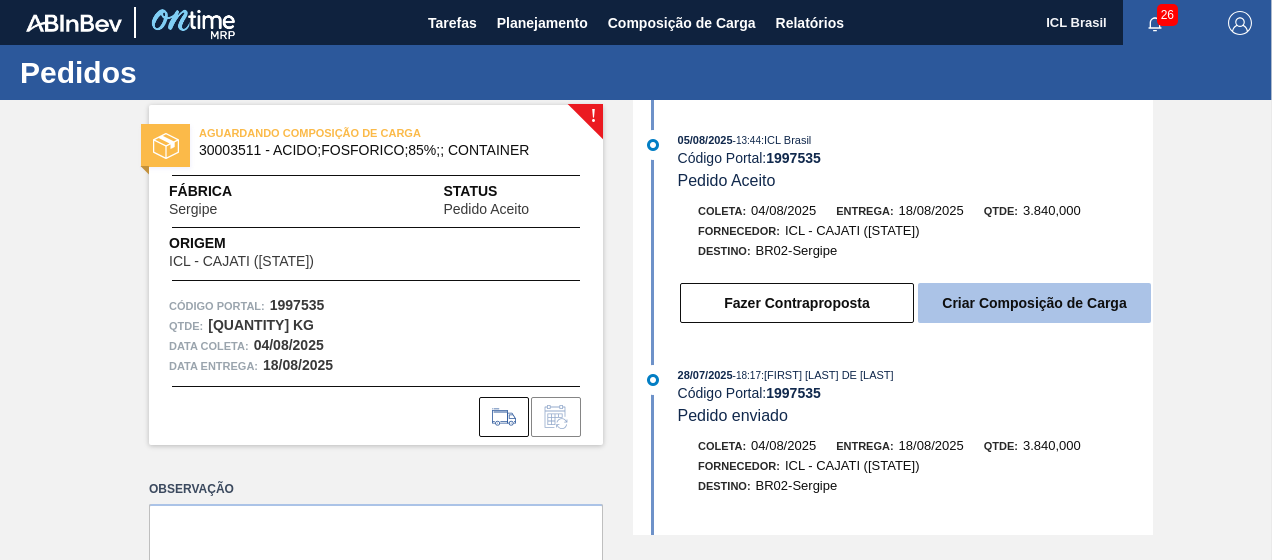 click on "Criar Composição de Carga" at bounding box center [1034, 303] 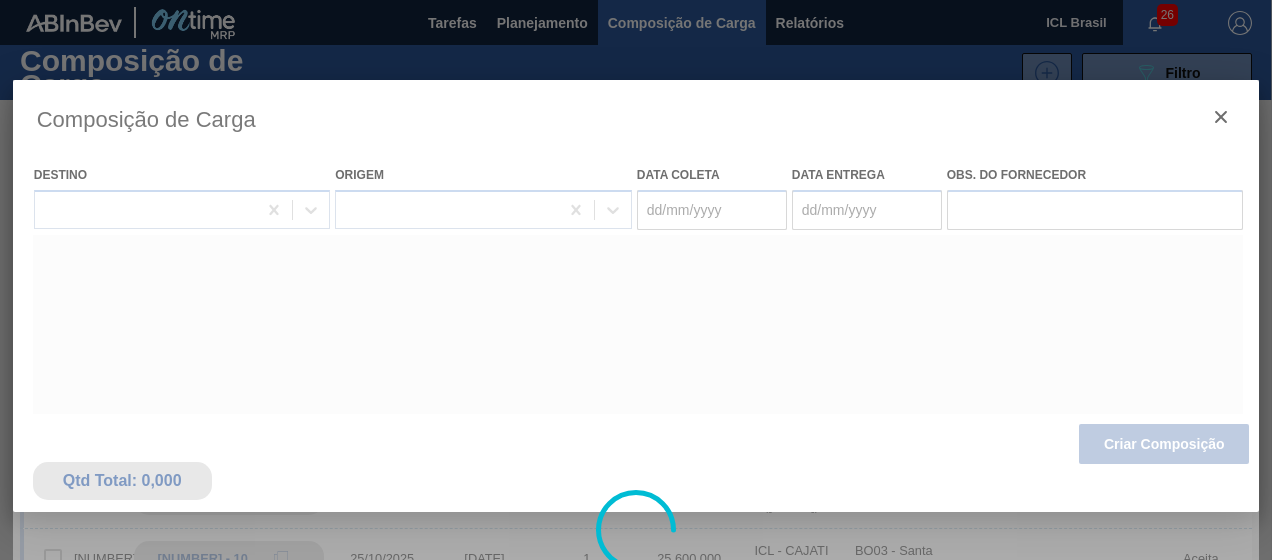 type on "04/08/2025" 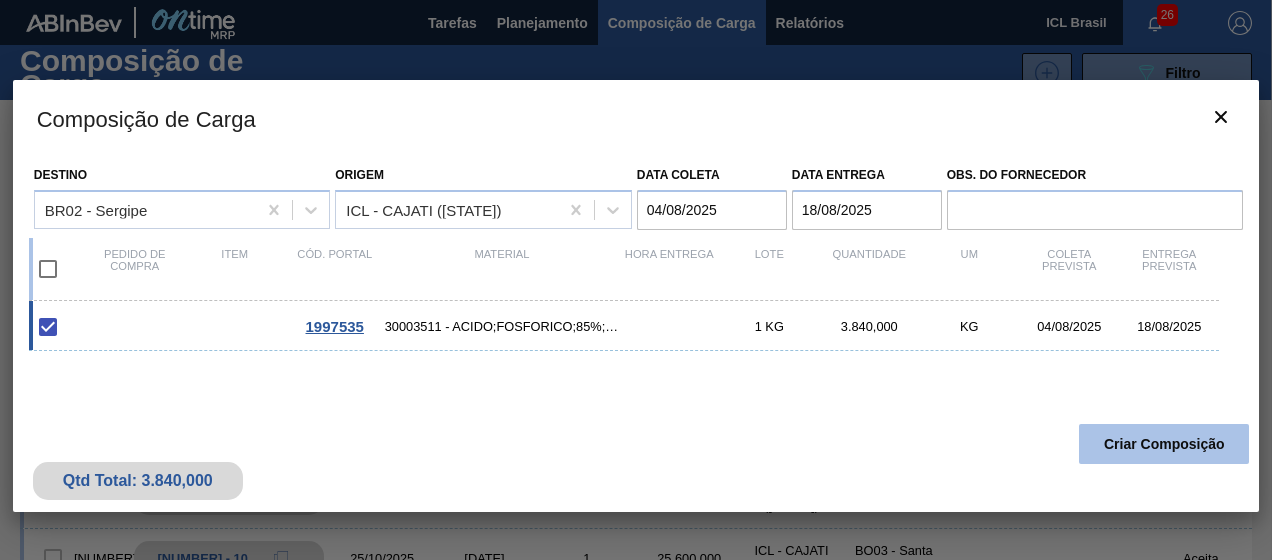 click on "Criar Composição" at bounding box center (1164, 444) 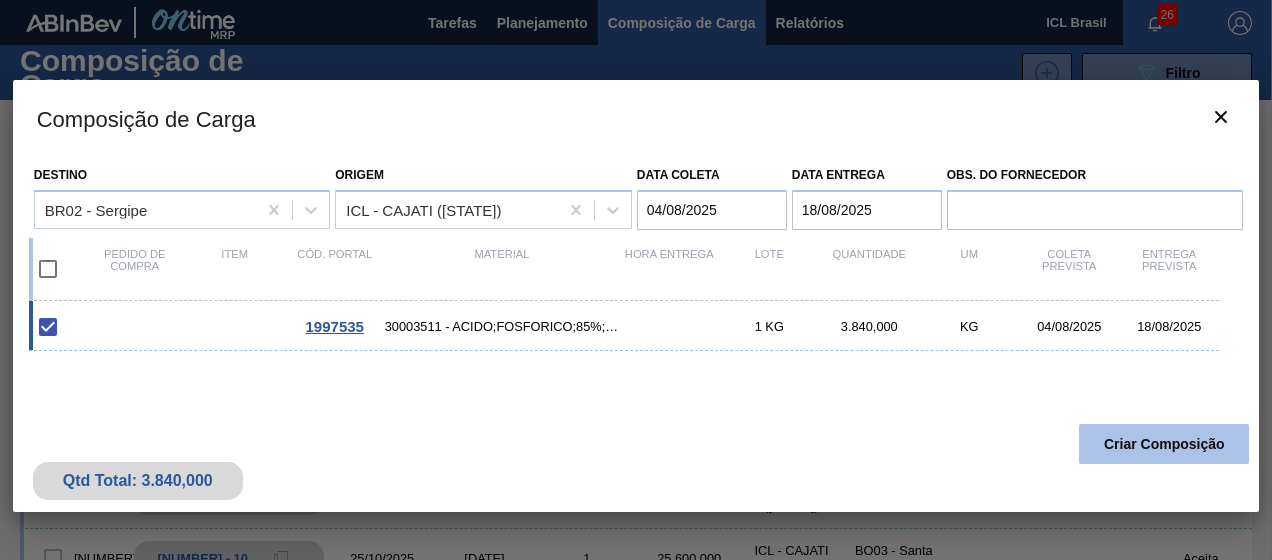 click on "Criar Composição" at bounding box center [1164, 444] 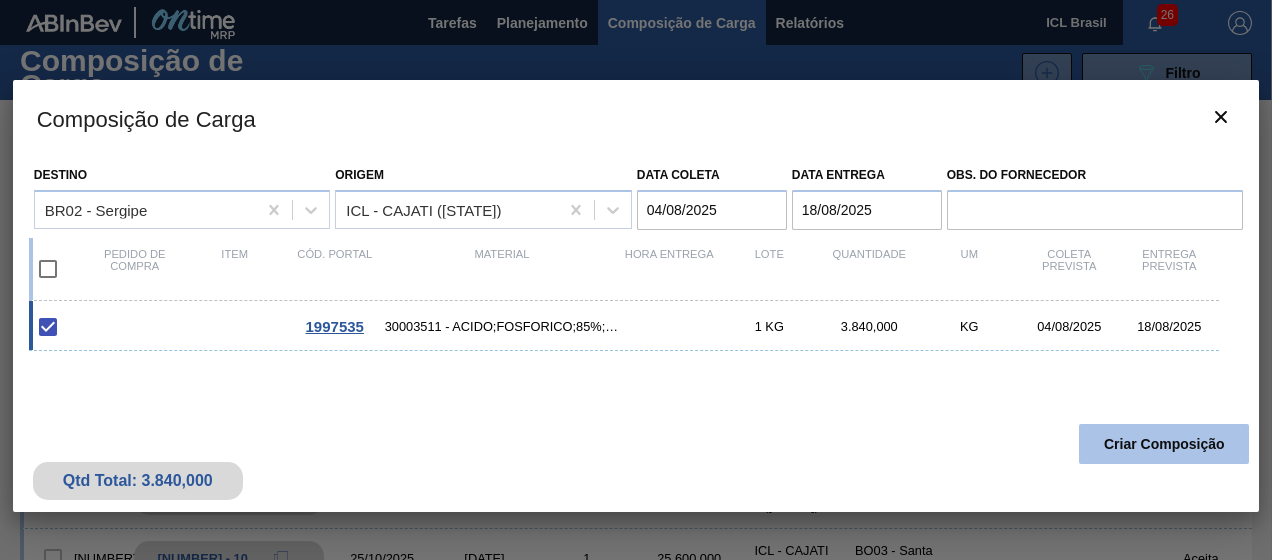 click on "Criar Composição" at bounding box center (1164, 444) 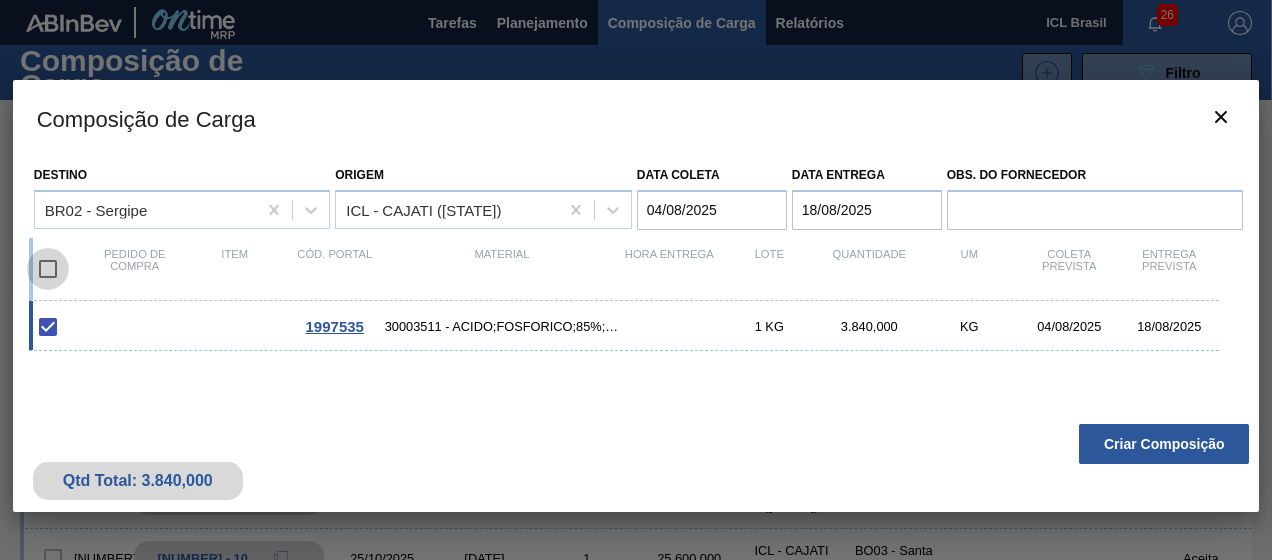 click at bounding box center (48, 269) 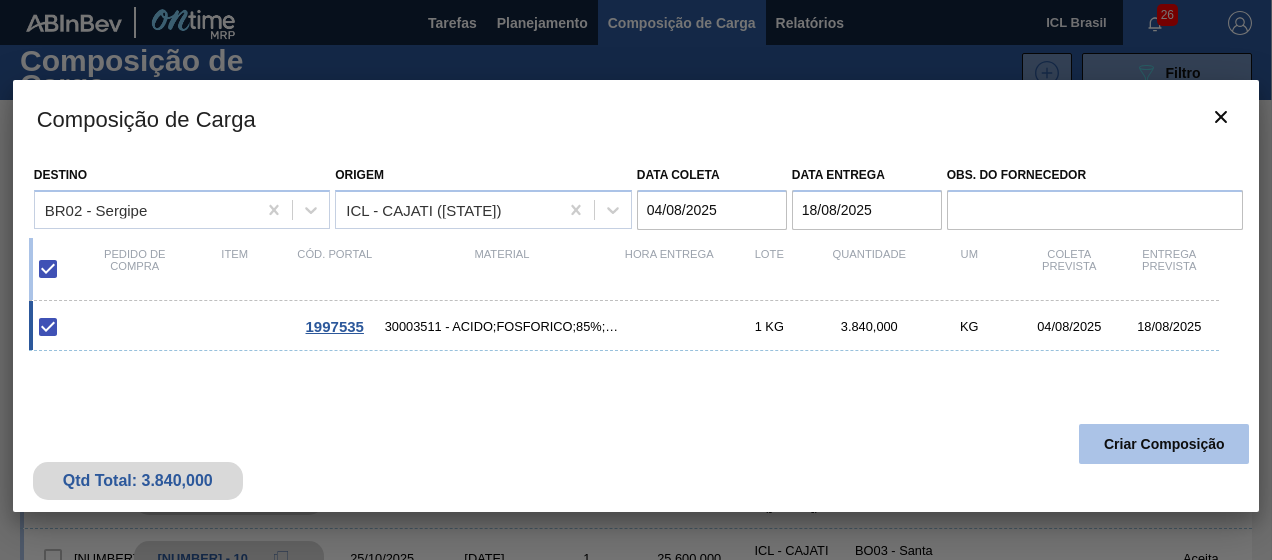 click on "Criar Composição" at bounding box center (1164, 444) 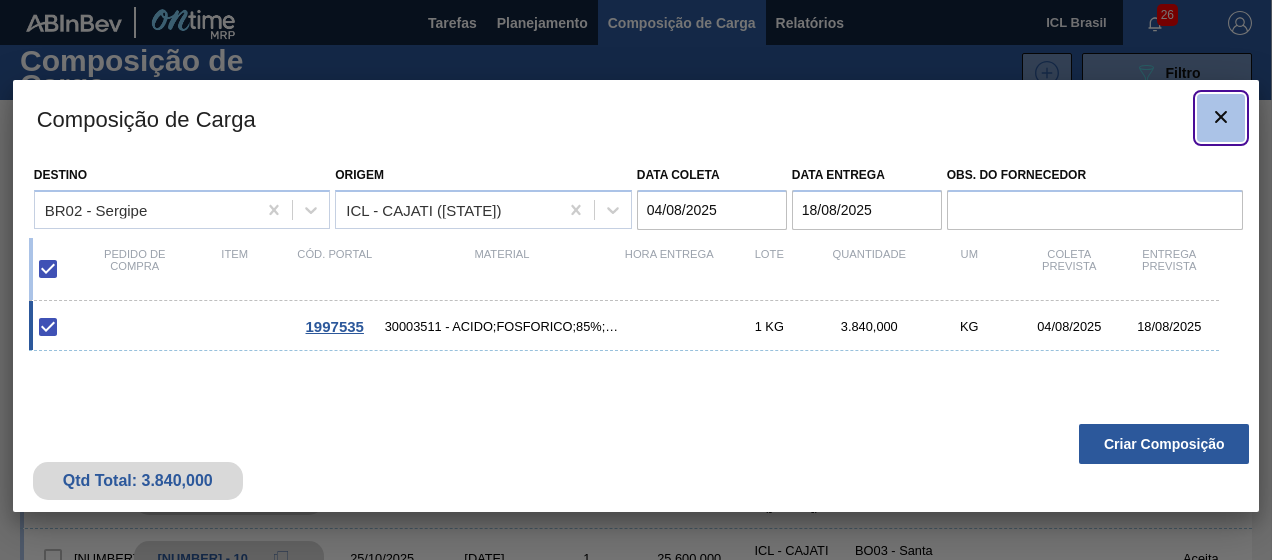 click at bounding box center [1221, 118] 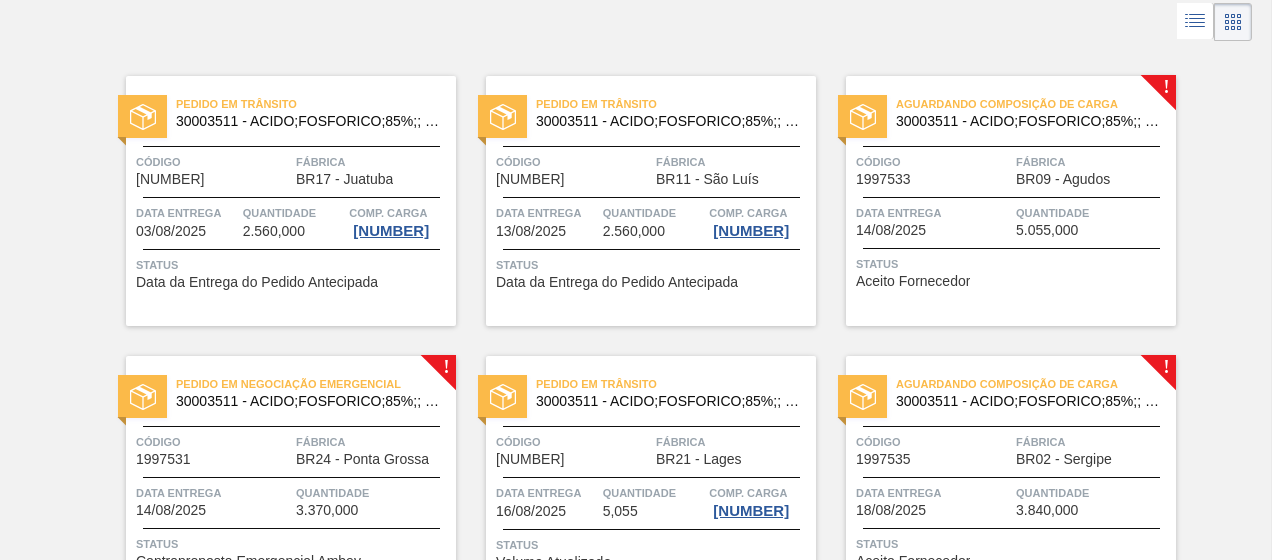 scroll, scrollTop: 200, scrollLeft: 0, axis: vertical 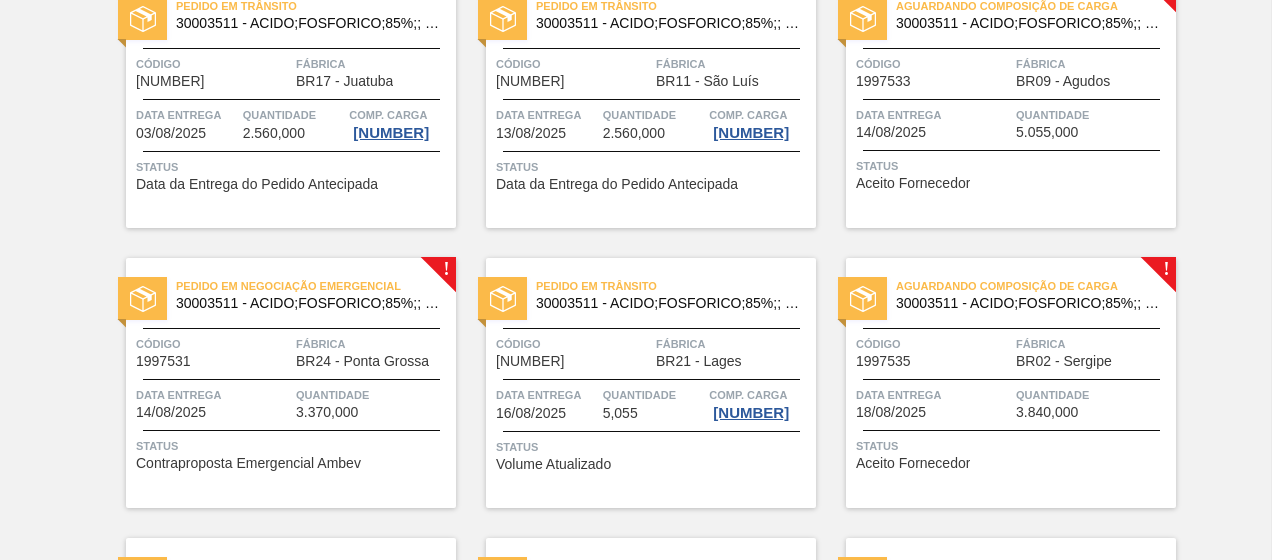 click on "Pedido em Negociação Emergencial 30003511 - ACIDO;FOSFORICO;85%;; CONTAINER Código 1997531 Fábrica BR24 - Ponta Grossa Data entrega 14/08/2025 Quantidade 3.370,000 Status Contraproposta Emergencial Ambev" at bounding box center [291, 383] 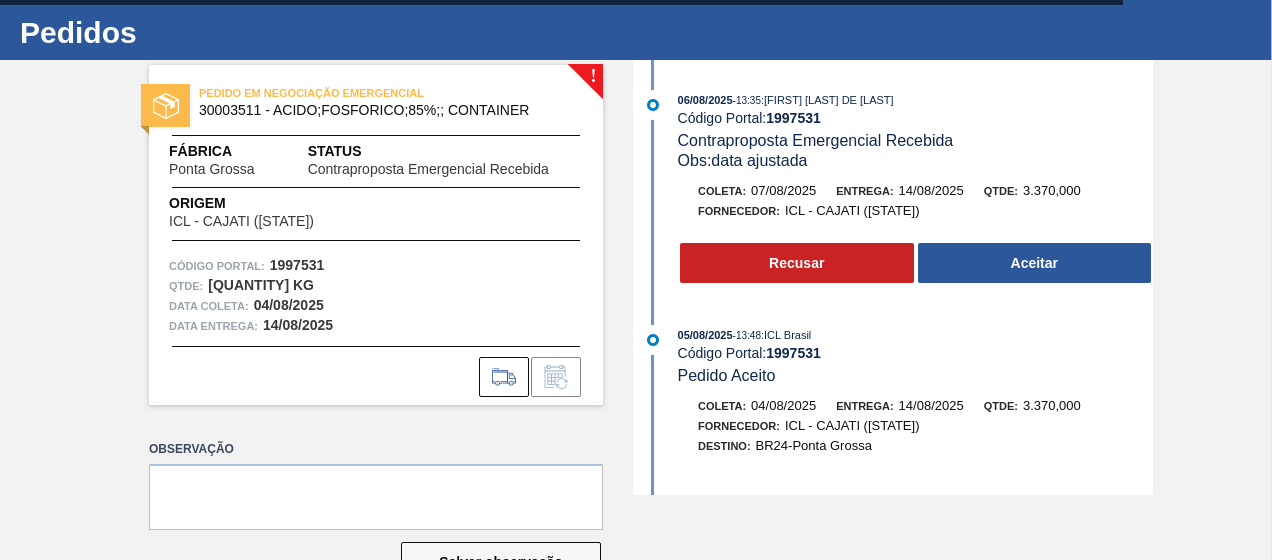scroll, scrollTop: 0, scrollLeft: 0, axis: both 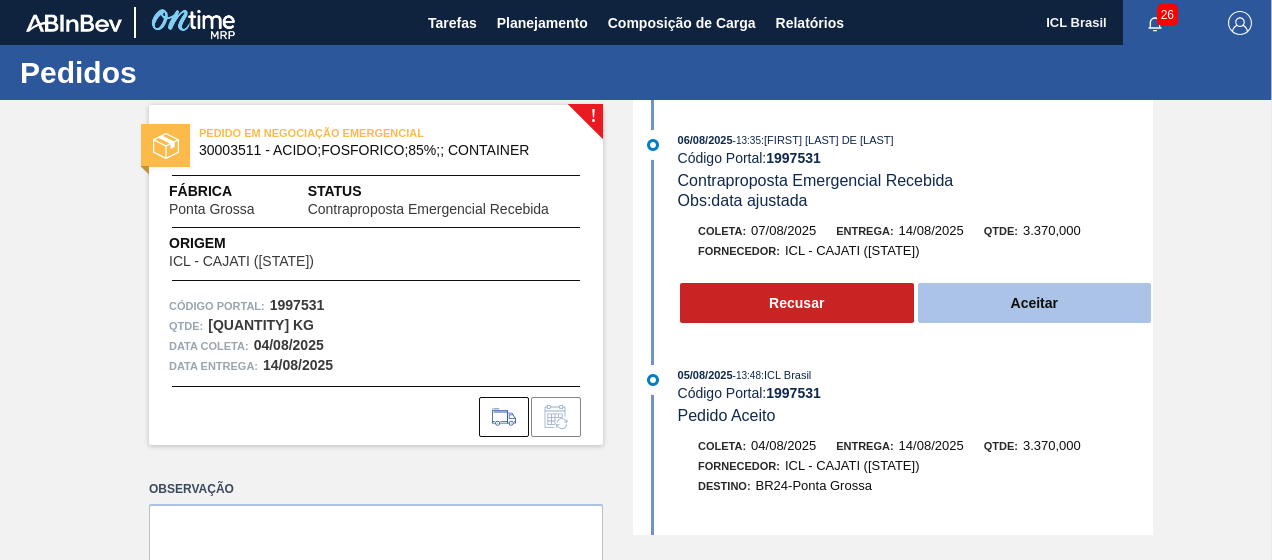 click on "Aceitar" at bounding box center [1035, 303] 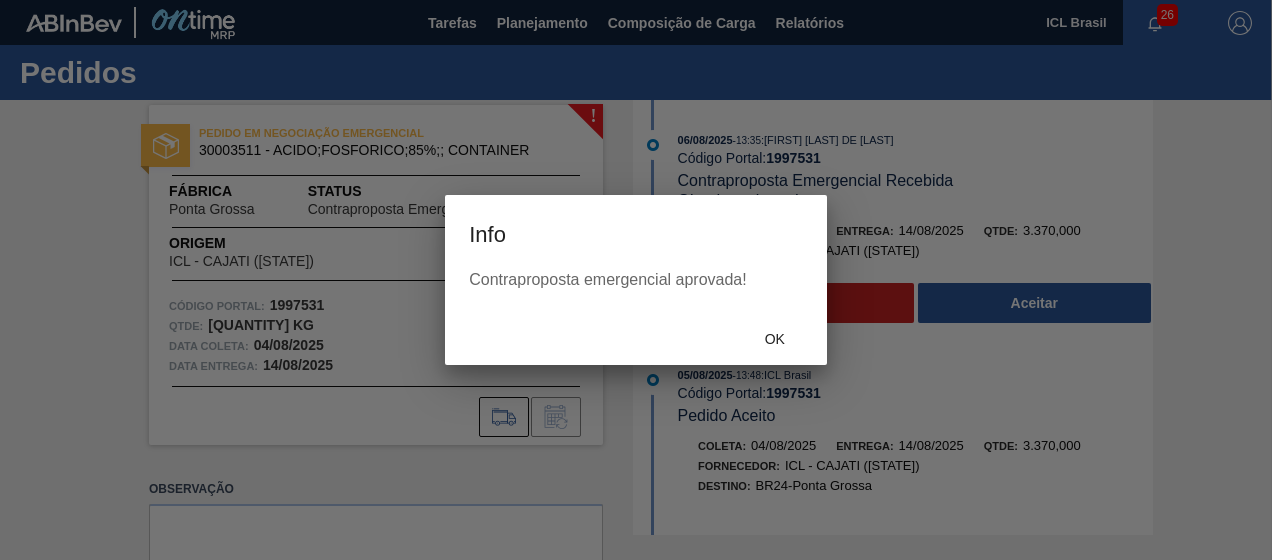 drag, startPoint x: 746, startPoint y: 236, endPoint x: 796, endPoint y: 264, distance: 57.306194 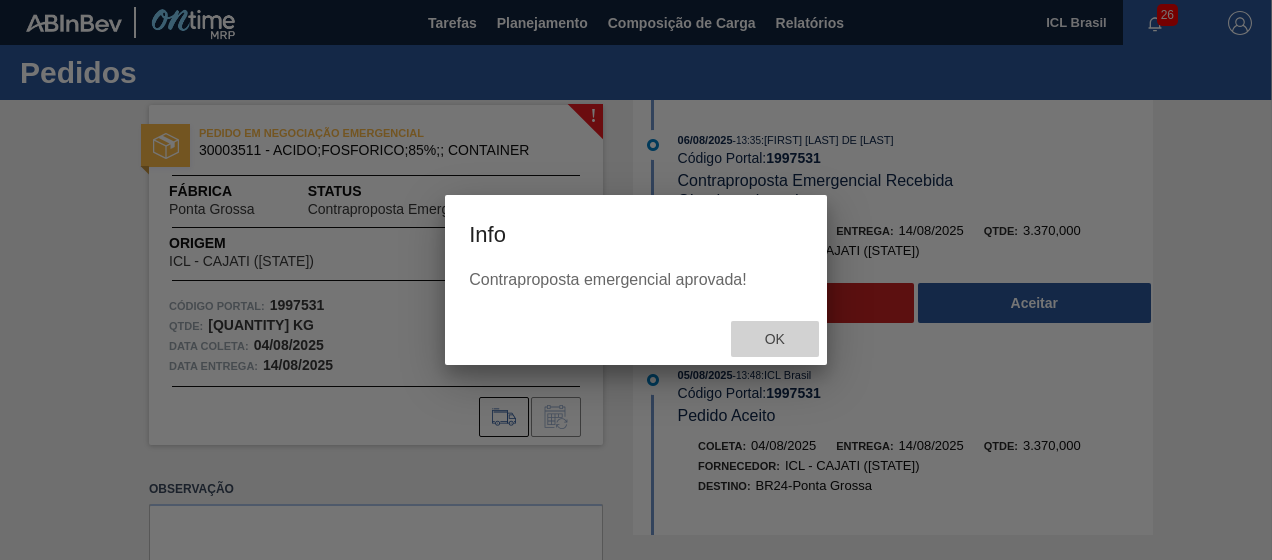 click on "Ok" at bounding box center (775, 339) 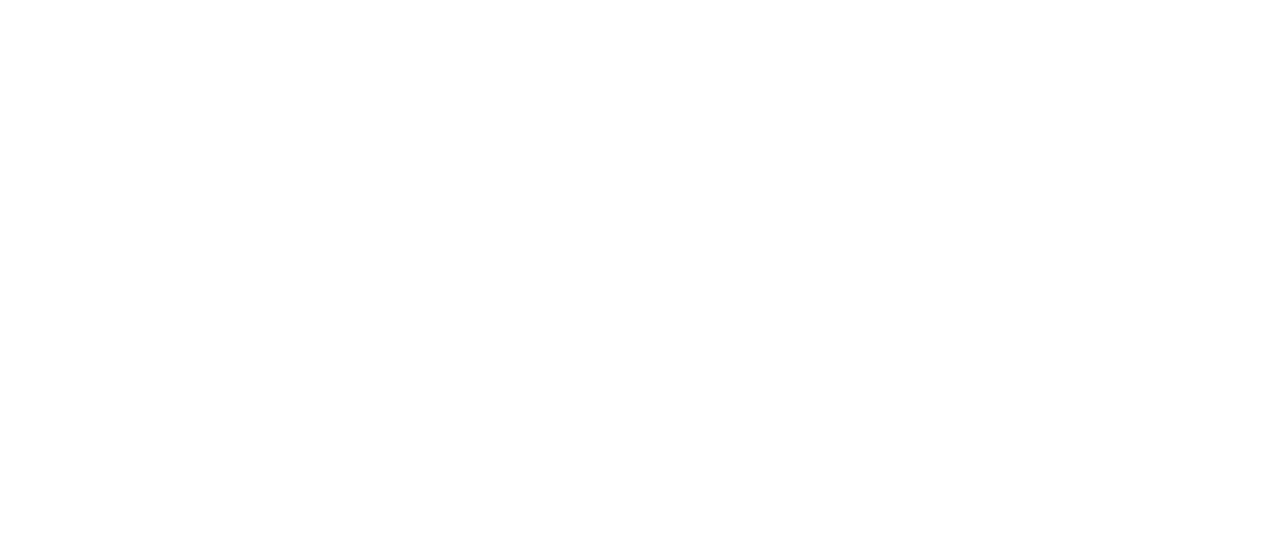 scroll, scrollTop: 0, scrollLeft: 0, axis: both 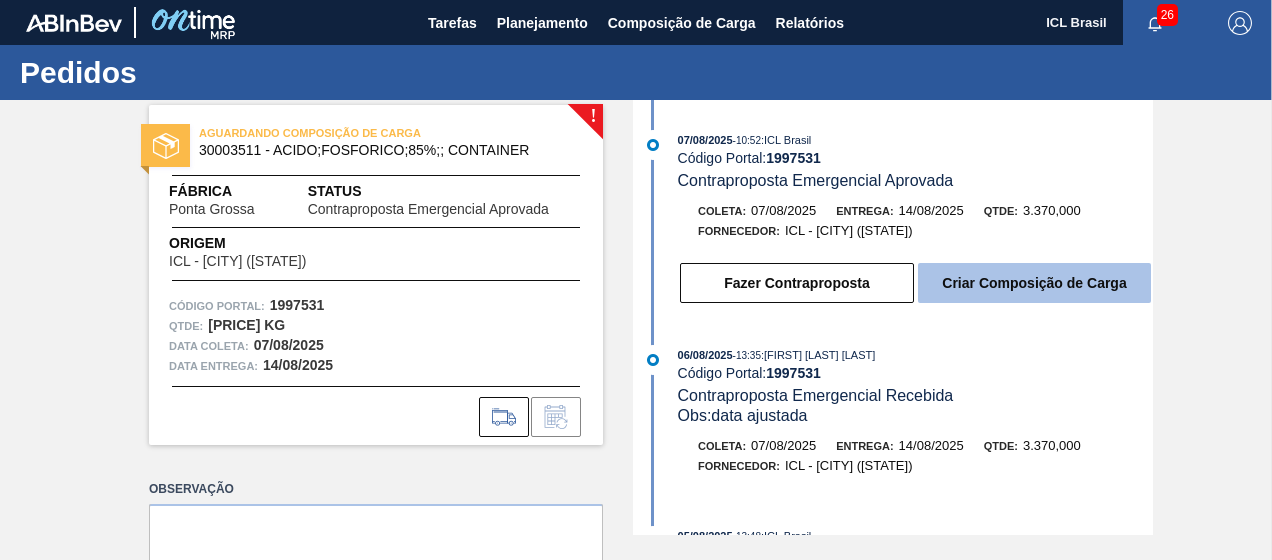 click on "Criar Composição de Carga" at bounding box center (1034, 283) 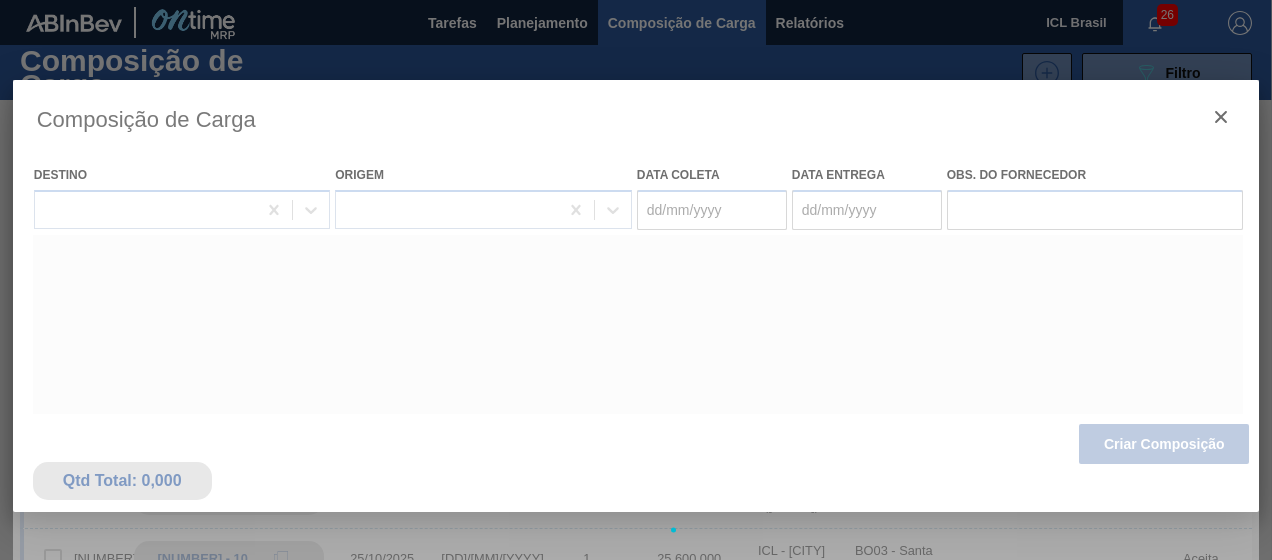 type on "07/08/2025" 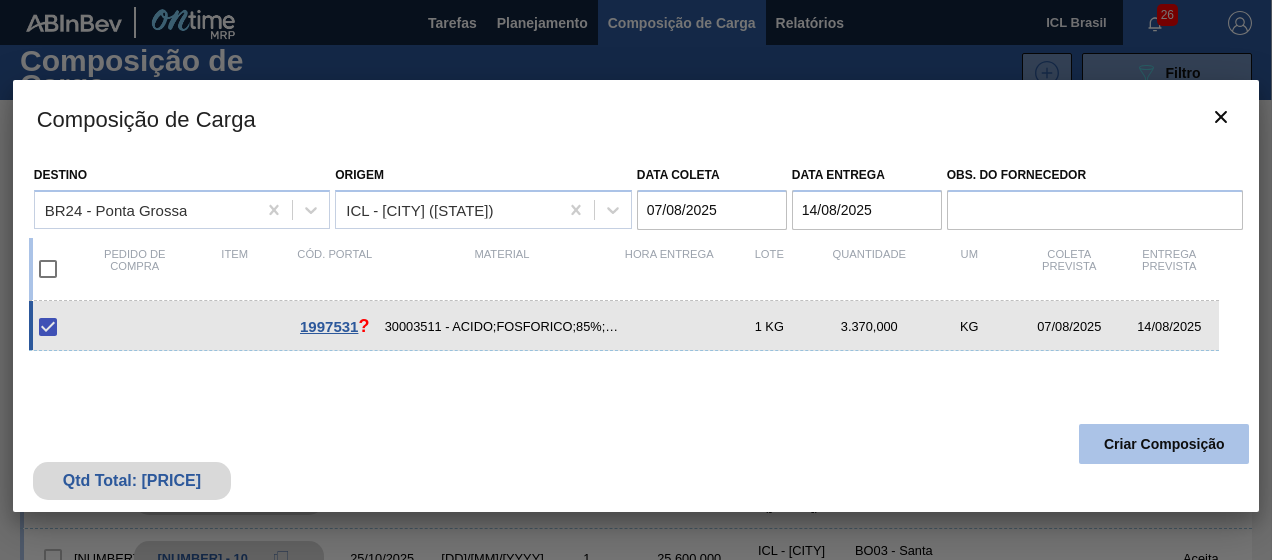 click on "Criar Composição" at bounding box center [1164, 444] 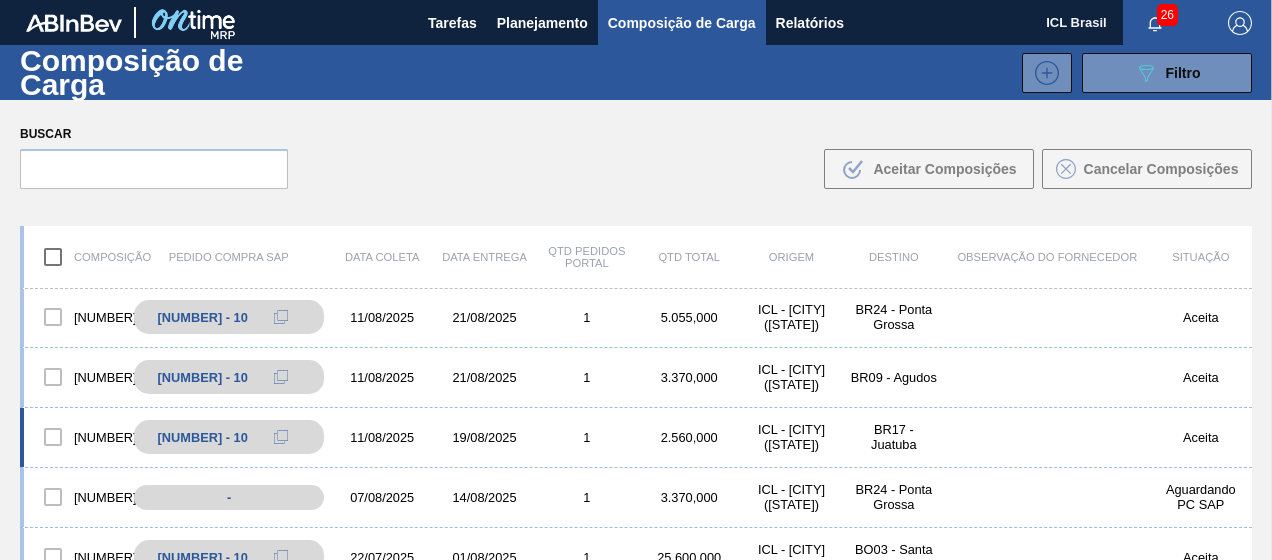 scroll, scrollTop: 700, scrollLeft: 0, axis: vertical 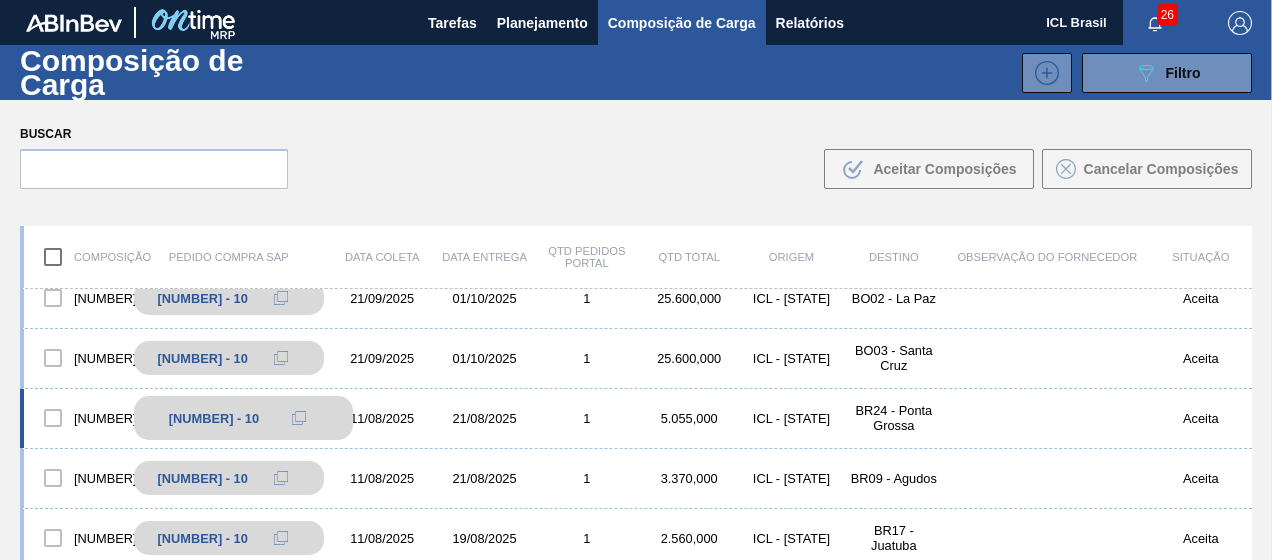 click at bounding box center [299, 418] 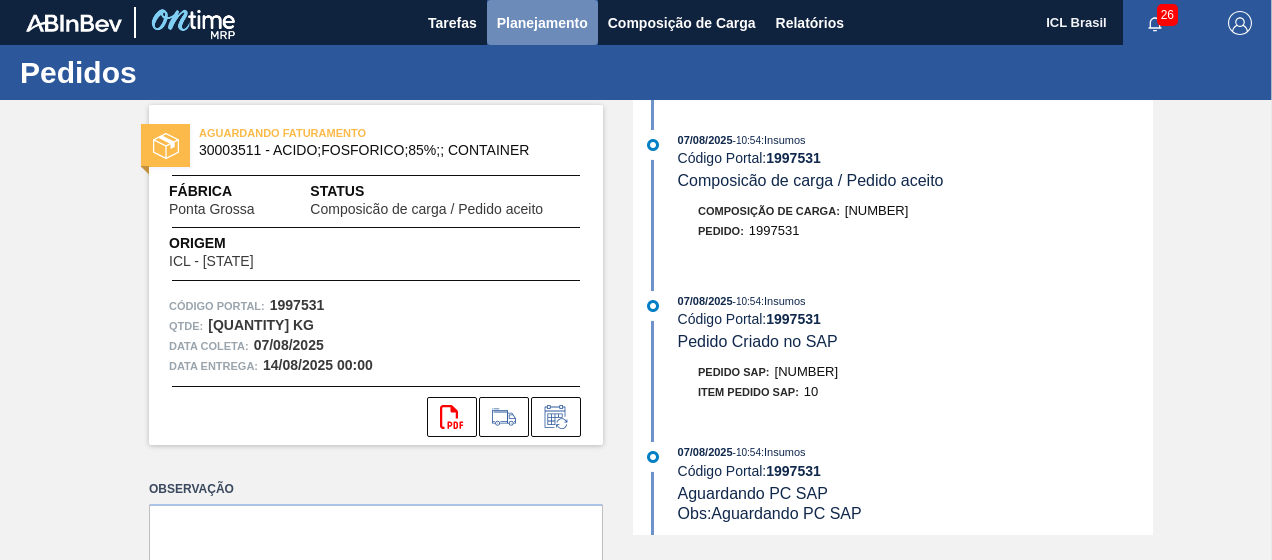 click on "Planejamento" at bounding box center [542, 23] 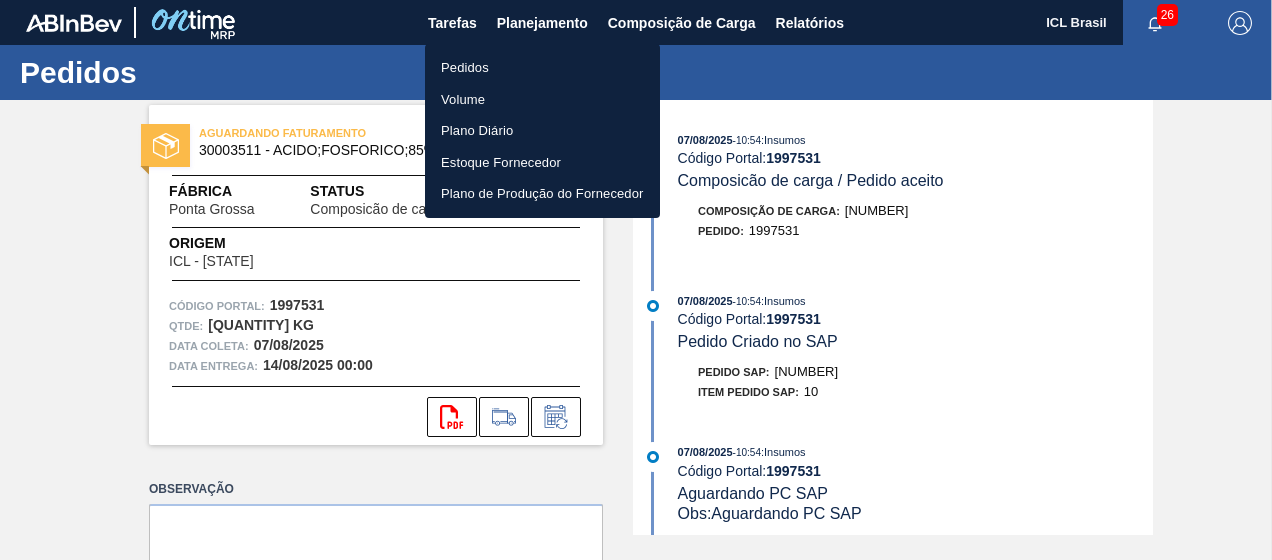 click on "Pedidos" at bounding box center [542, 68] 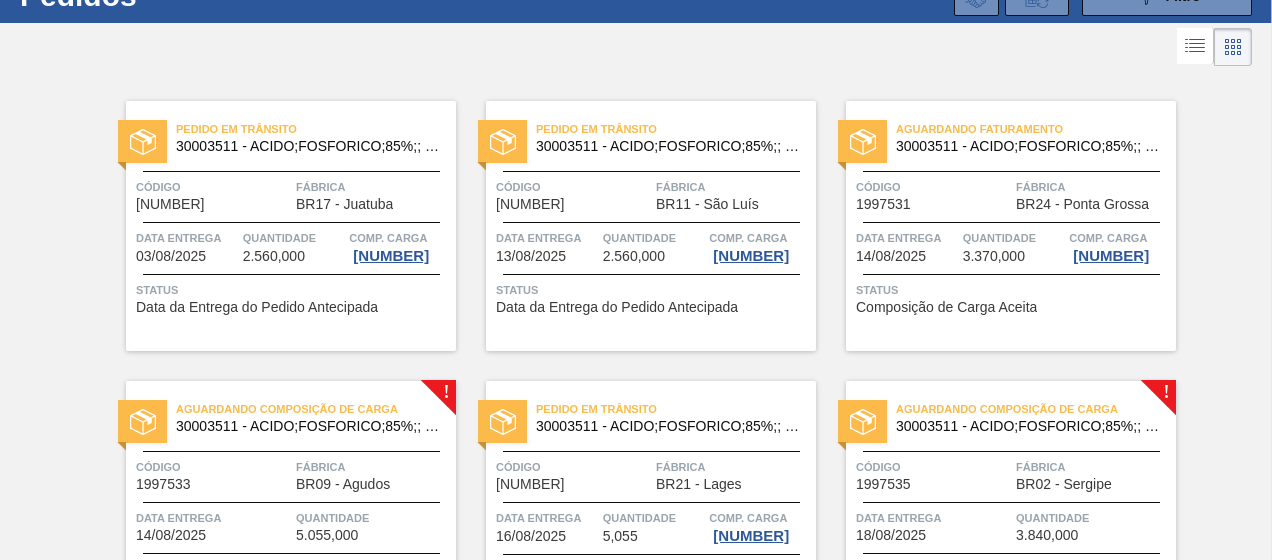 scroll, scrollTop: 200, scrollLeft: 0, axis: vertical 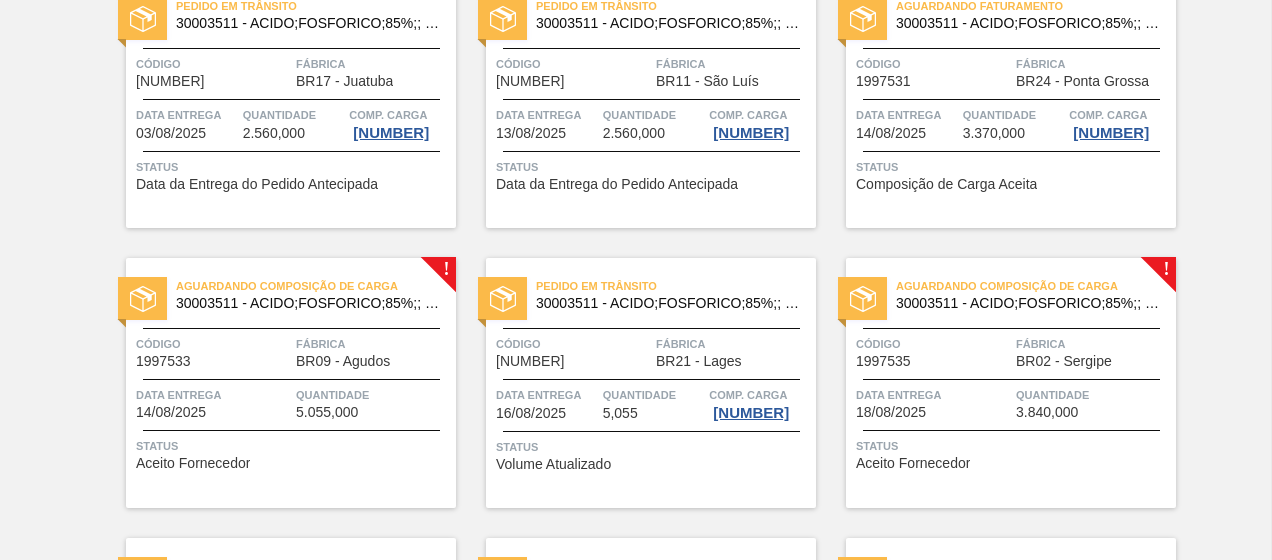 click on "30003511 - ACIDO;FOSFORICO;85%;; CONTAINER" at bounding box center (308, 303) 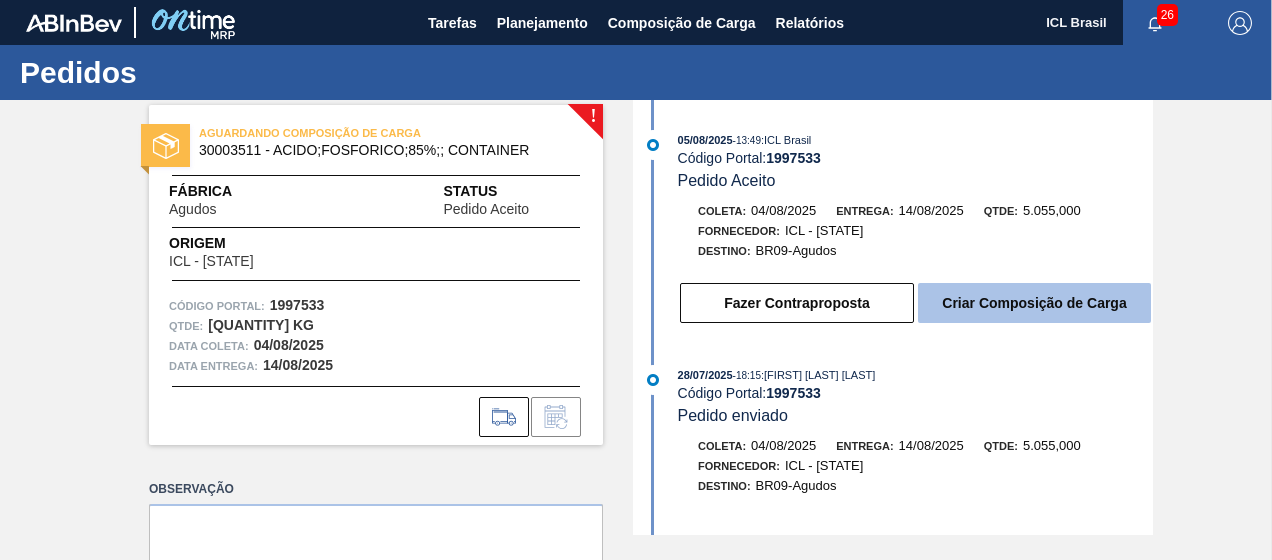 click on "Criar Composição de Carga" at bounding box center [1034, 303] 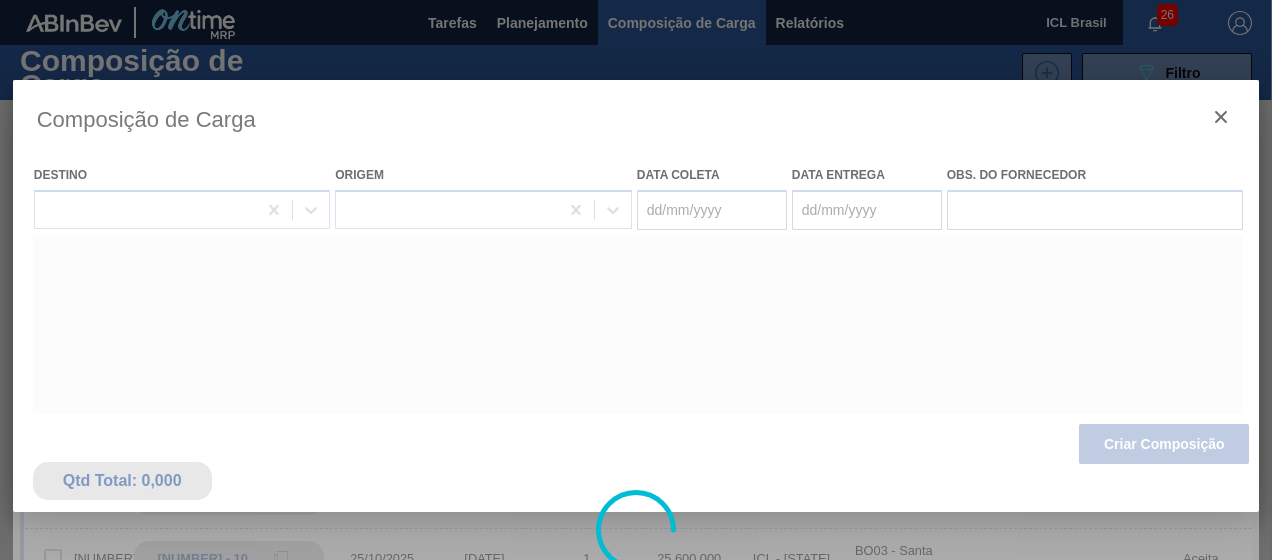 type on "04/08/2025" 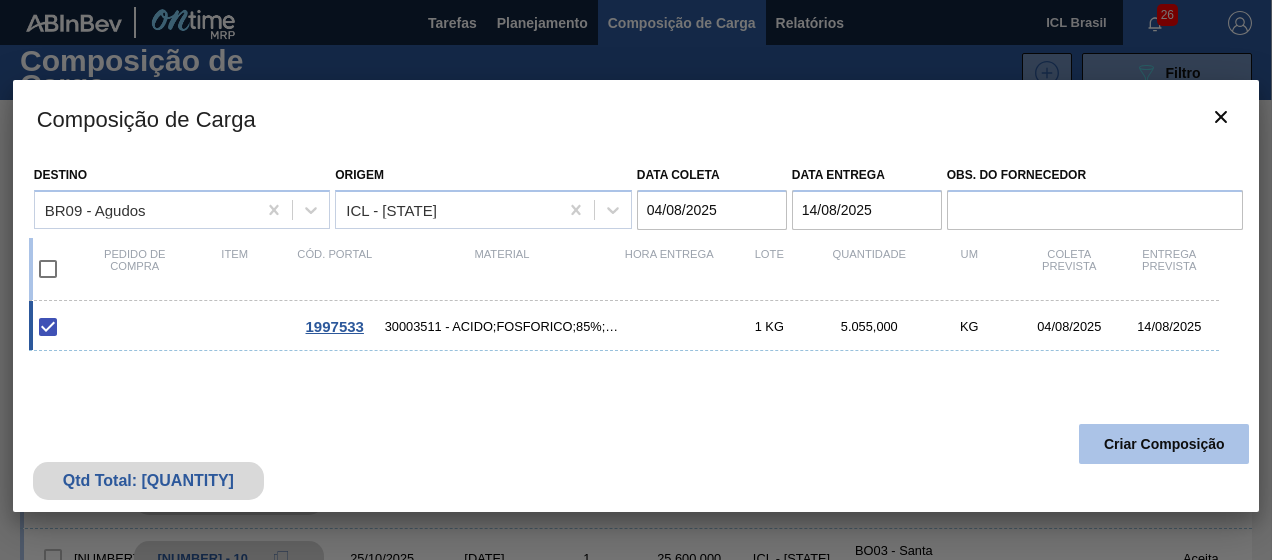 click on "Criar Composição" at bounding box center (1164, 444) 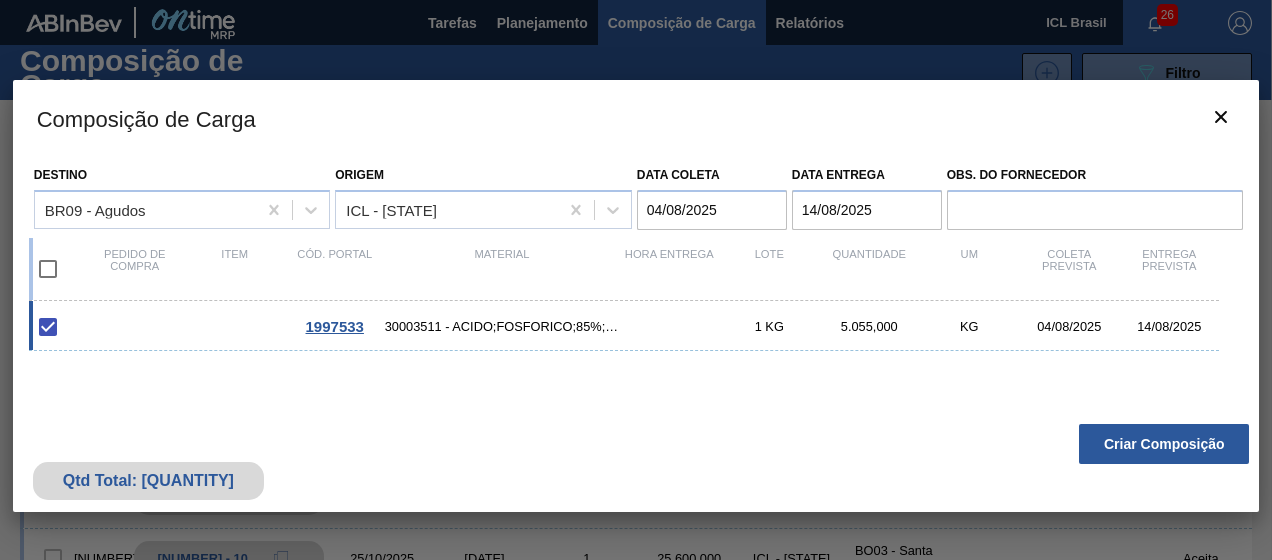 click on "Qtd Total: 5.055,000 Criar Composição" at bounding box center [636, 463] 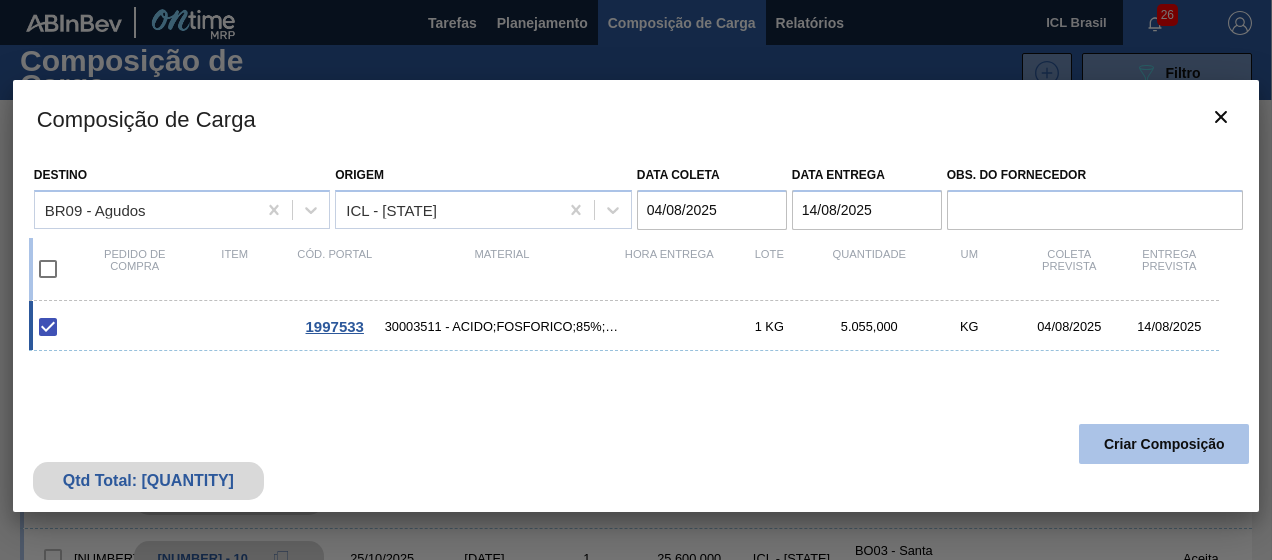 click on "Criar Composição" at bounding box center [1164, 444] 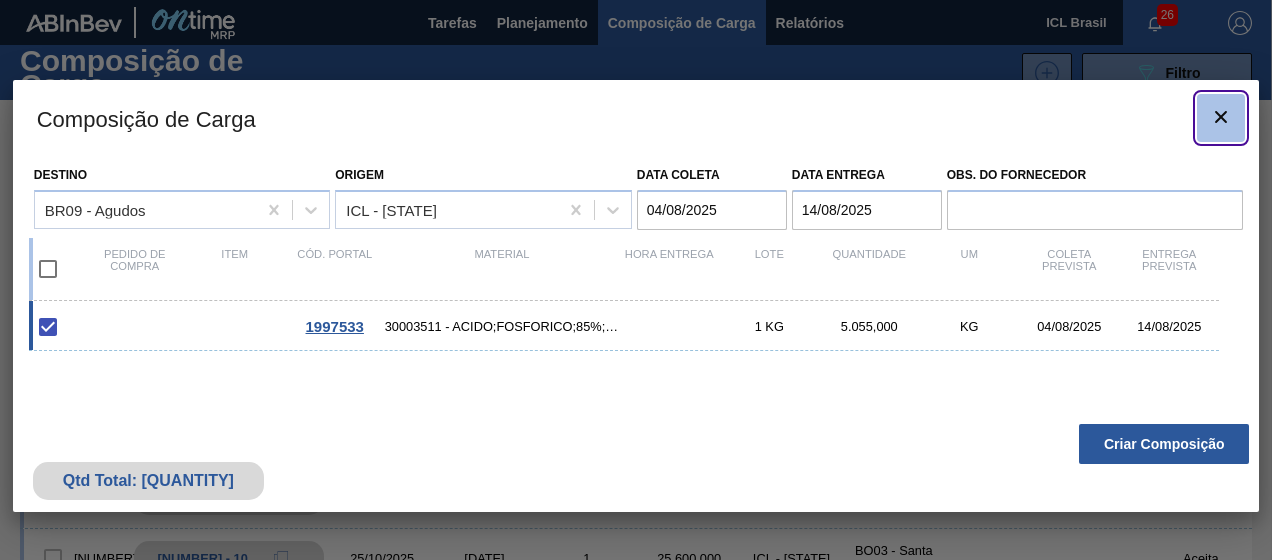 click 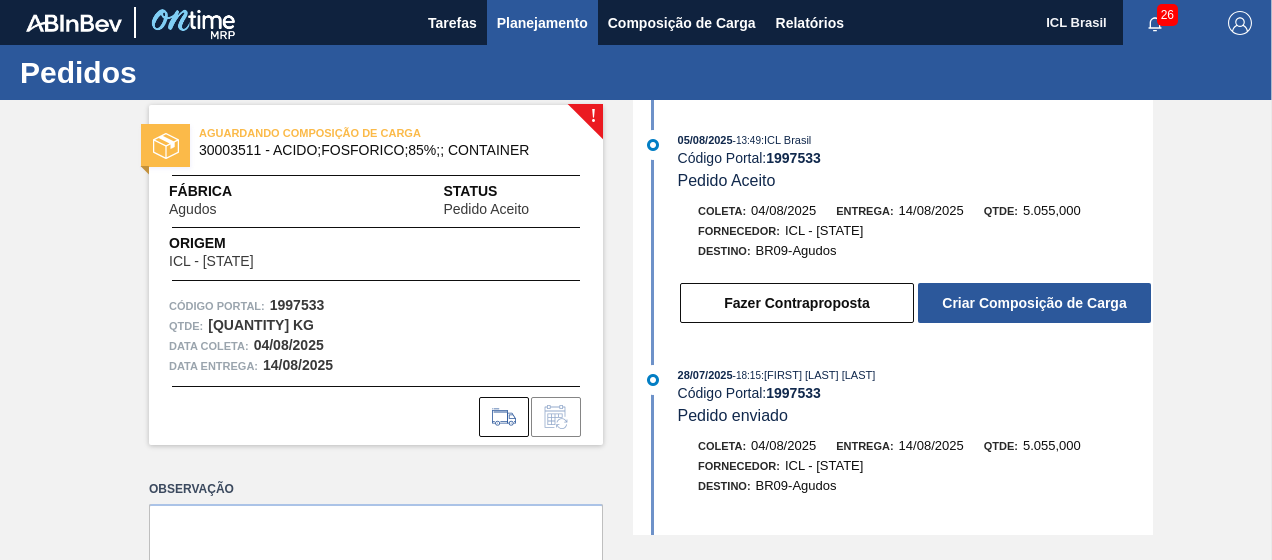 click on "Planejamento" at bounding box center [542, 23] 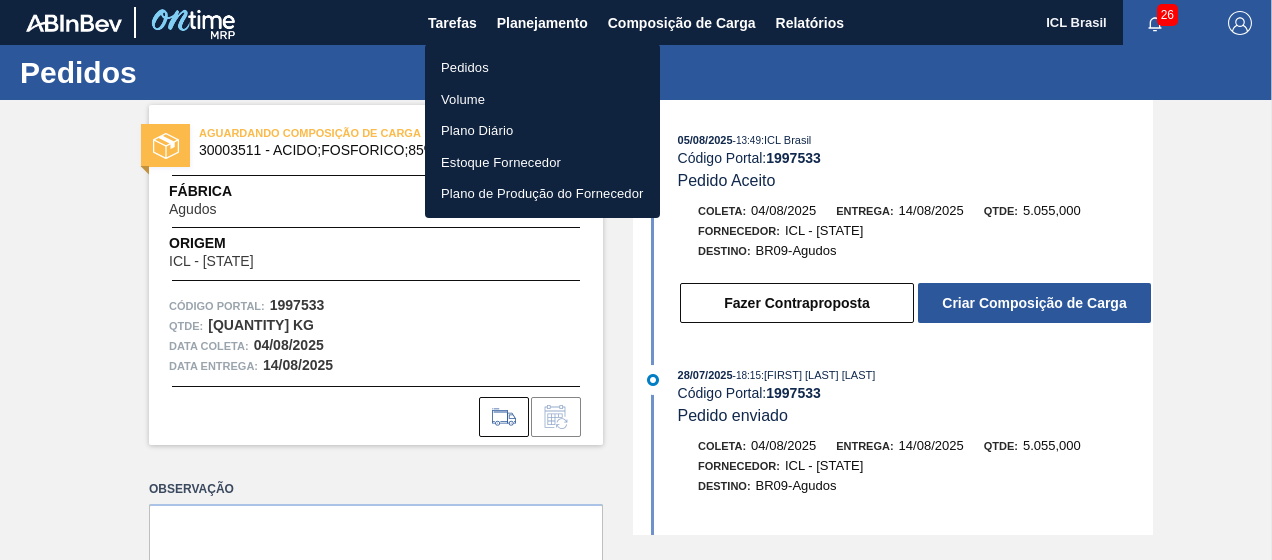 click on "Pedidos" at bounding box center [542, 68] 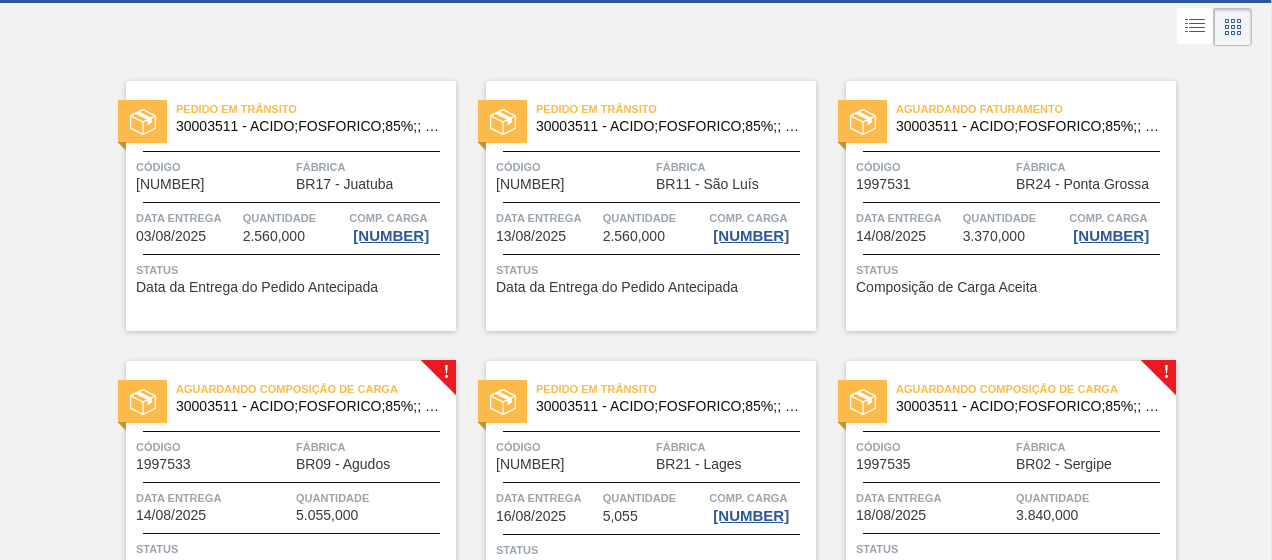 scroll, scrollTop: 200, scrollLeft: 0, axis: vertical 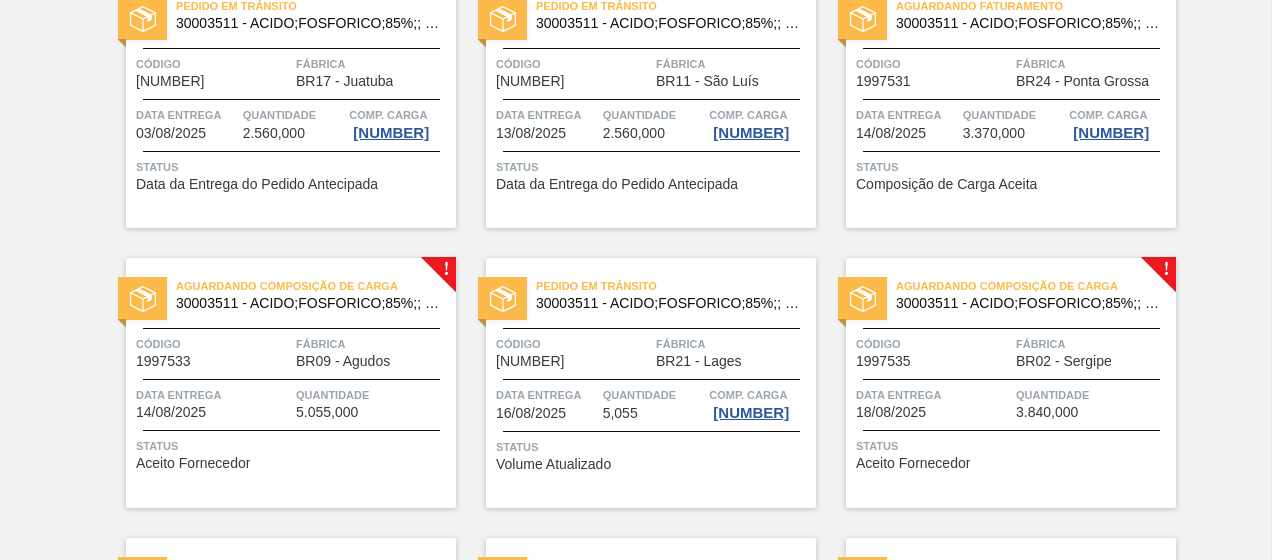 click on "30003511 - ACIDO;FOSFORICO;85%;; CONTAINER" at bounding box center [1028, 303] 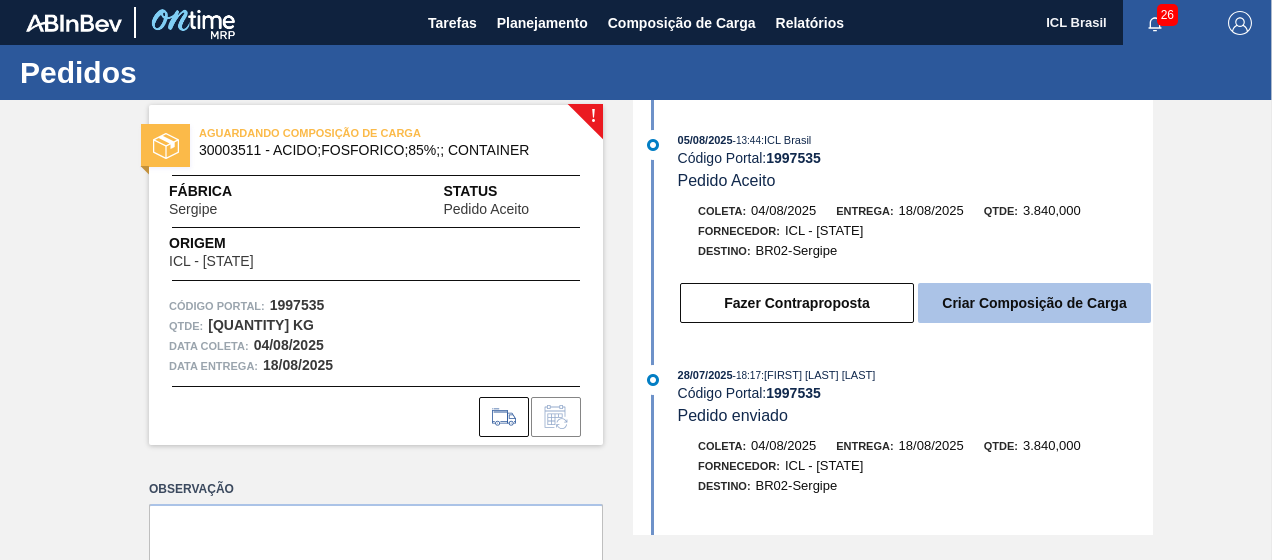 click on "Criar Composição de Carga" at bounding box center (1034, 303) 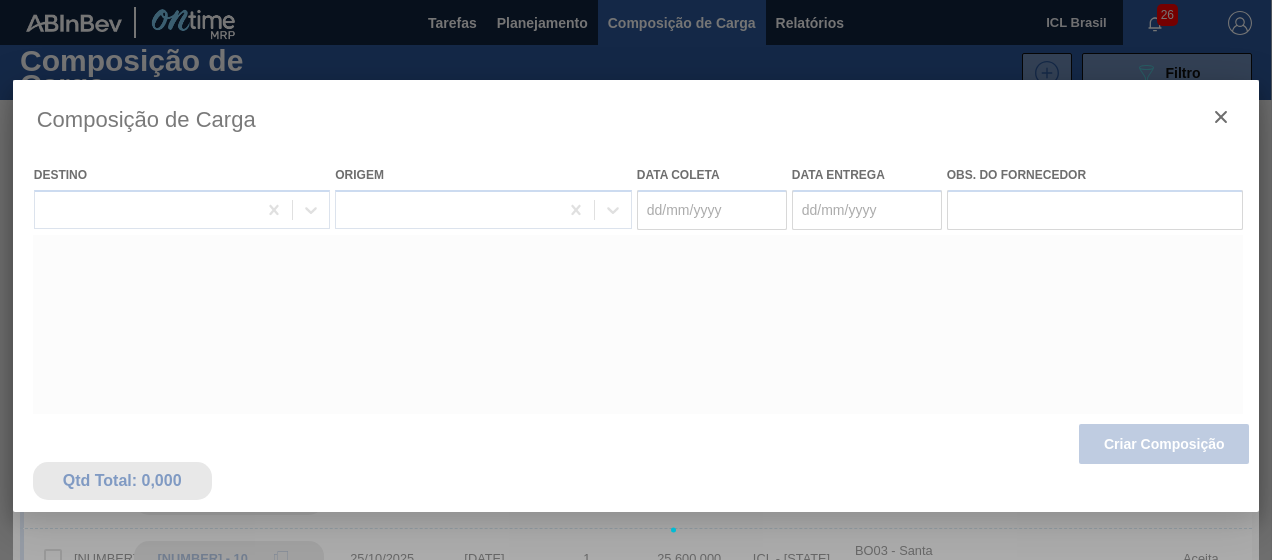 type on "04/08/2025" 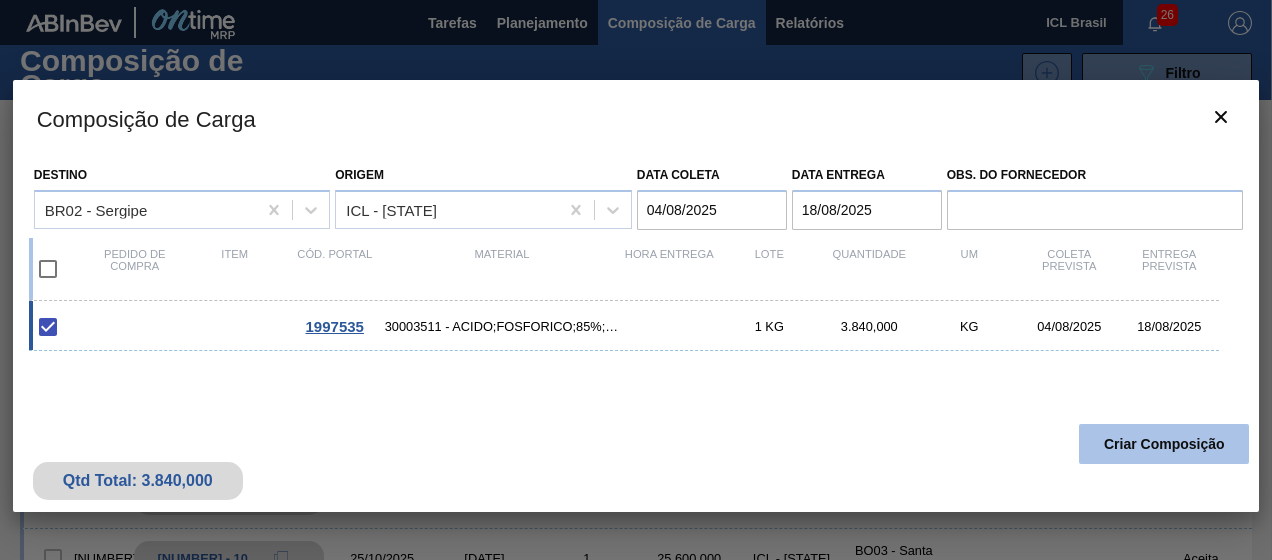click on "Criar Composição" at bounding box center [1164, 444] 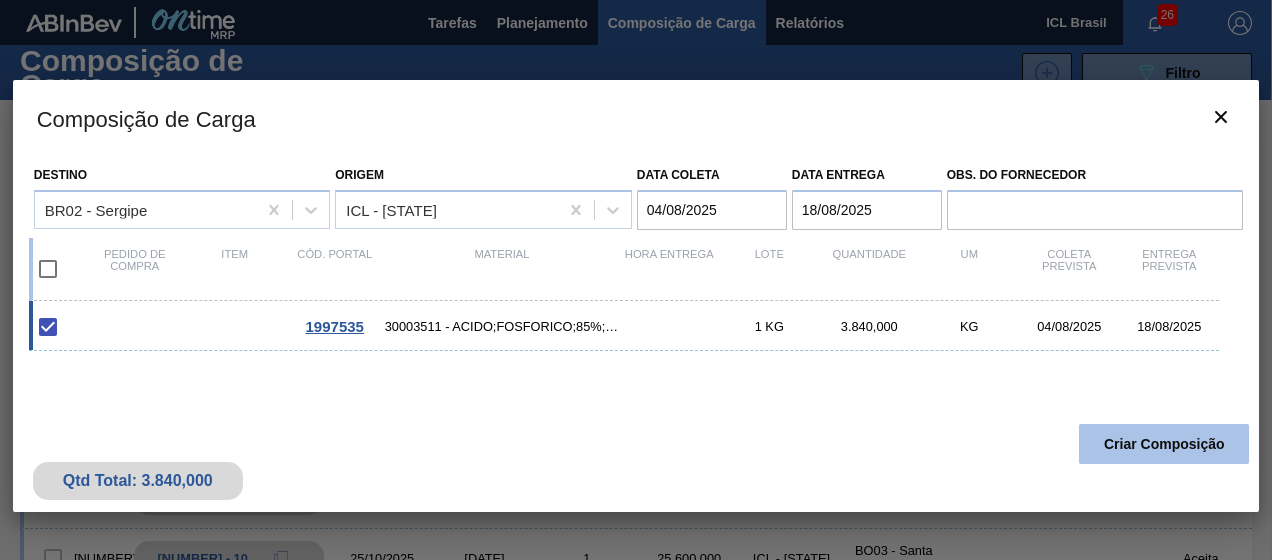 click on "Criar Composição" at bounding box center (1164, 444) 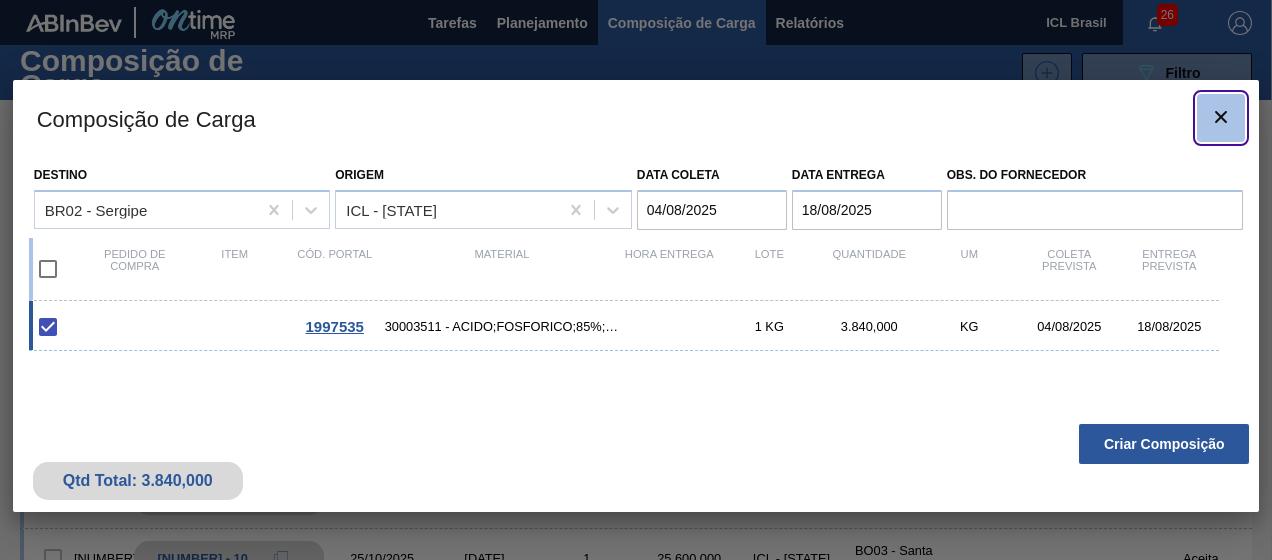 click at bounding box center (1221, 118) 